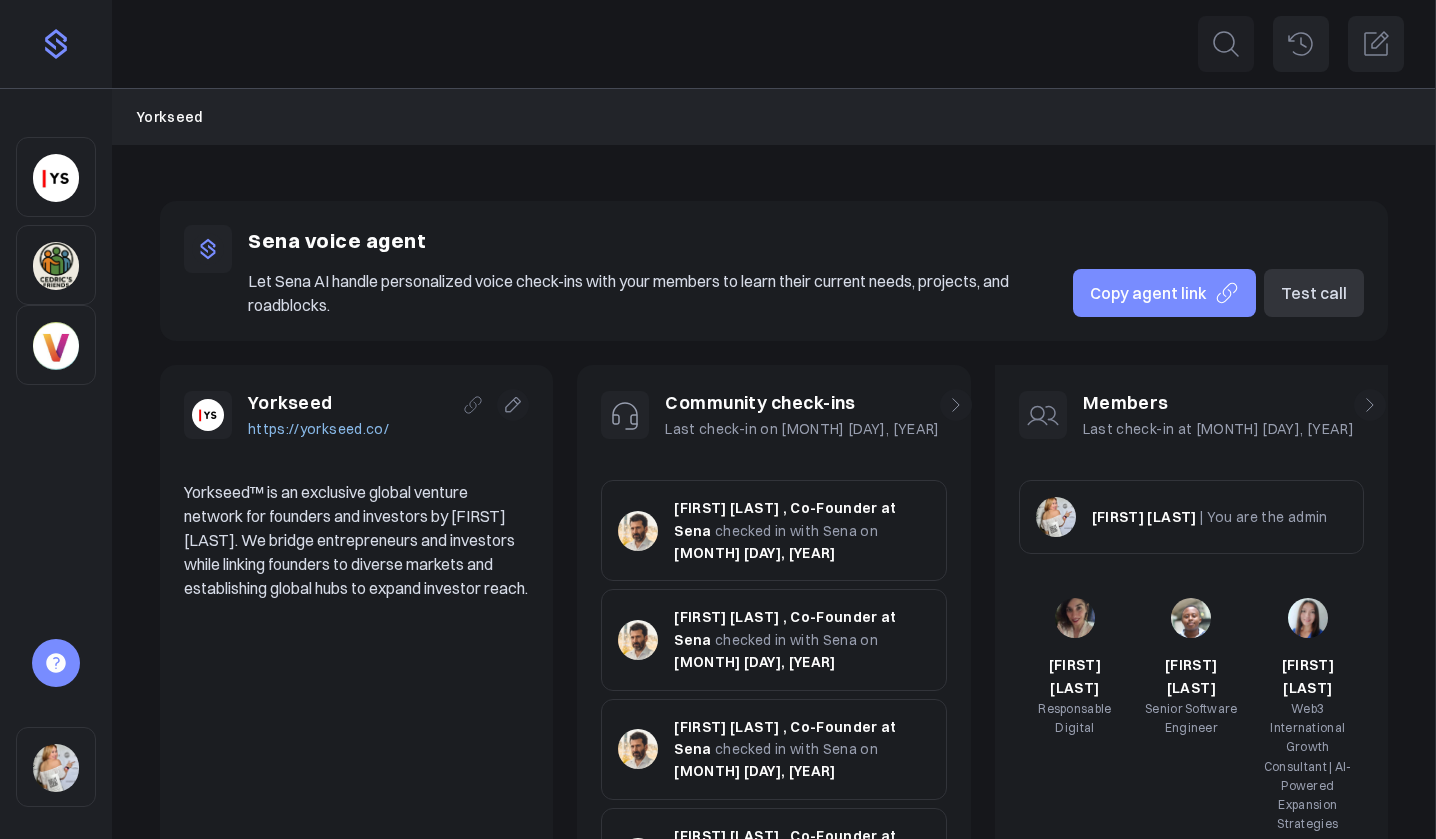 scroll, scrollTop: 0, scrollLeft: 0, axis: both 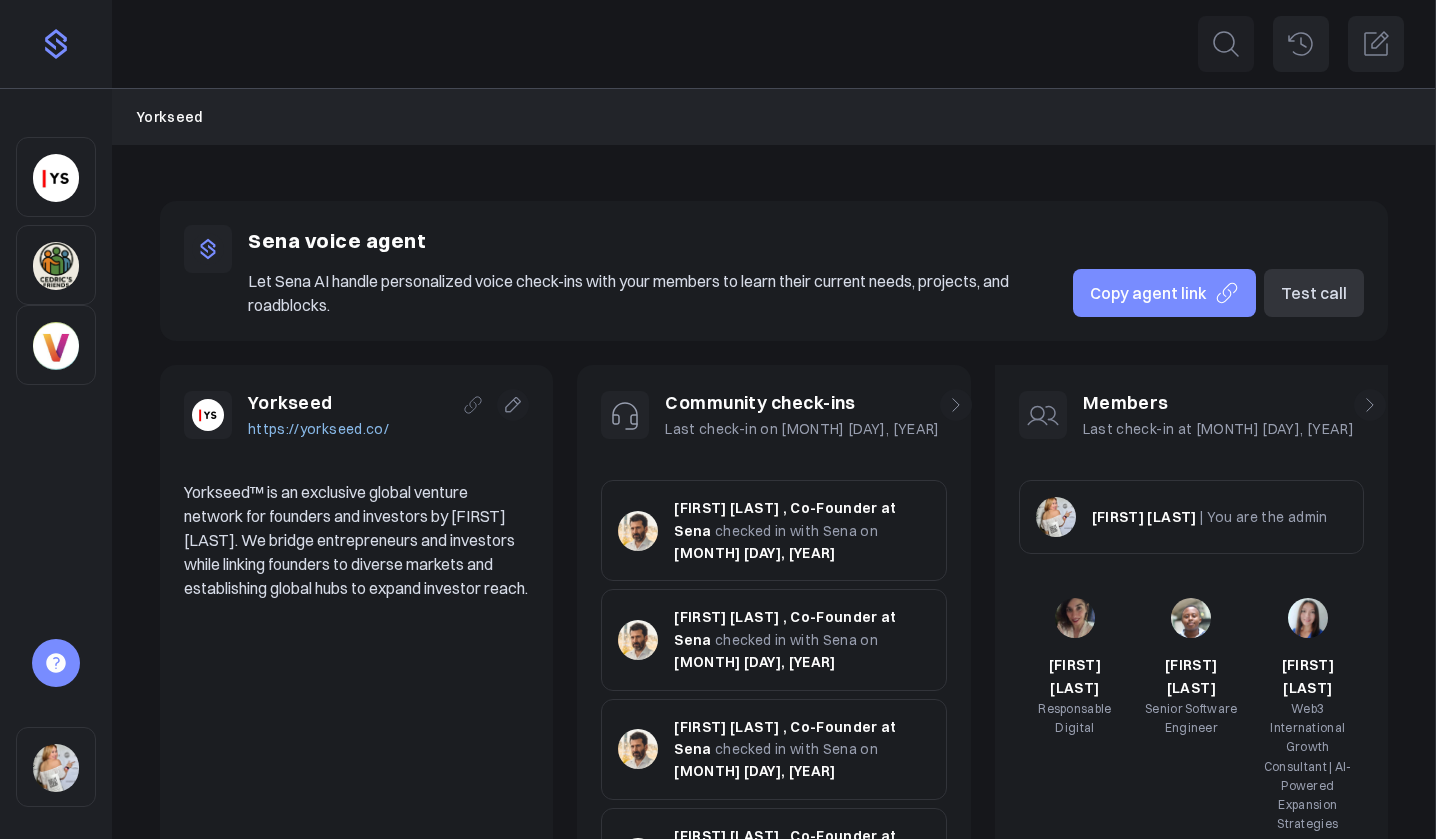 click 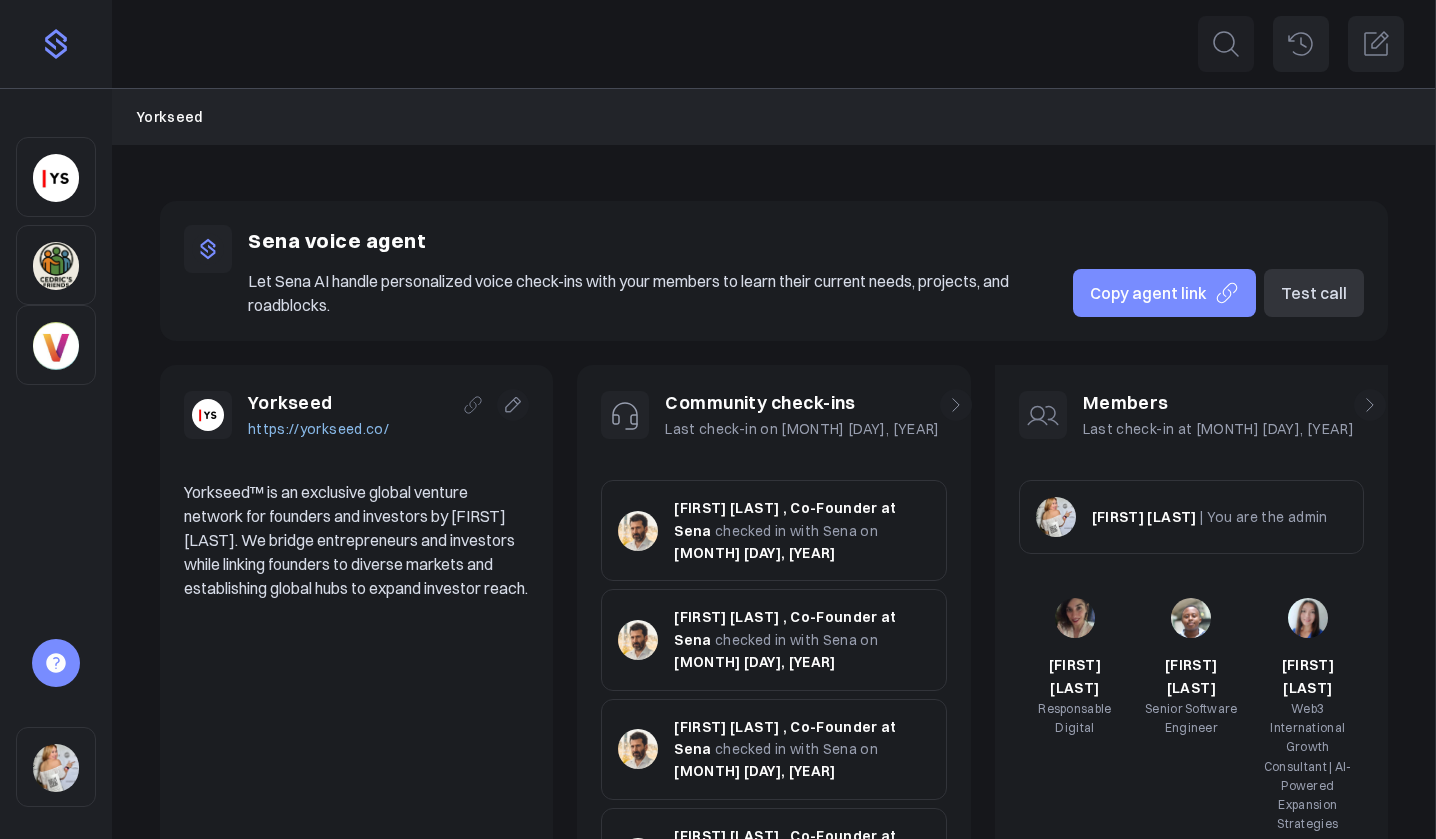 click 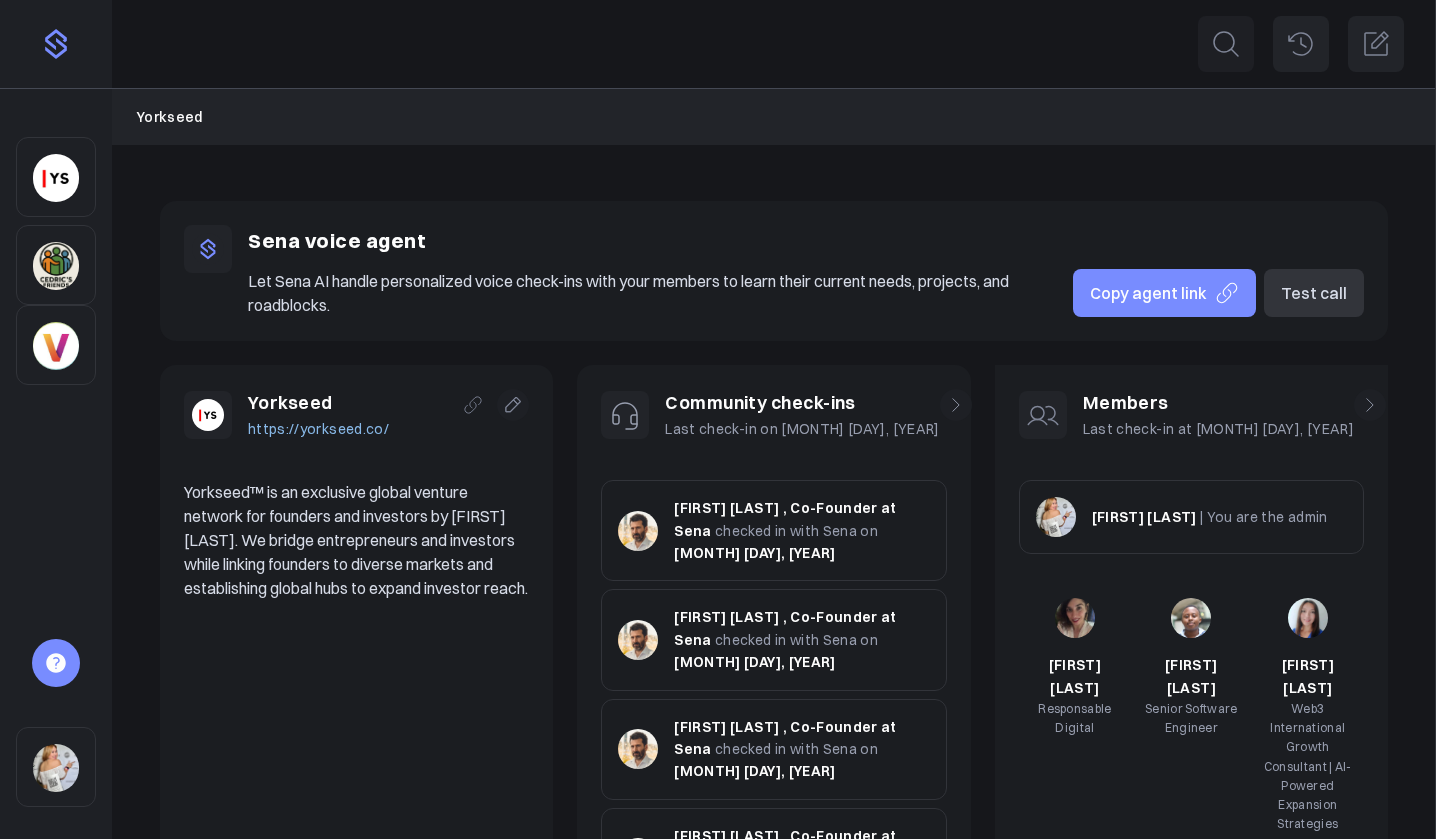 scroll, scrollTop: 0, scrollLeft: 0, axis: both 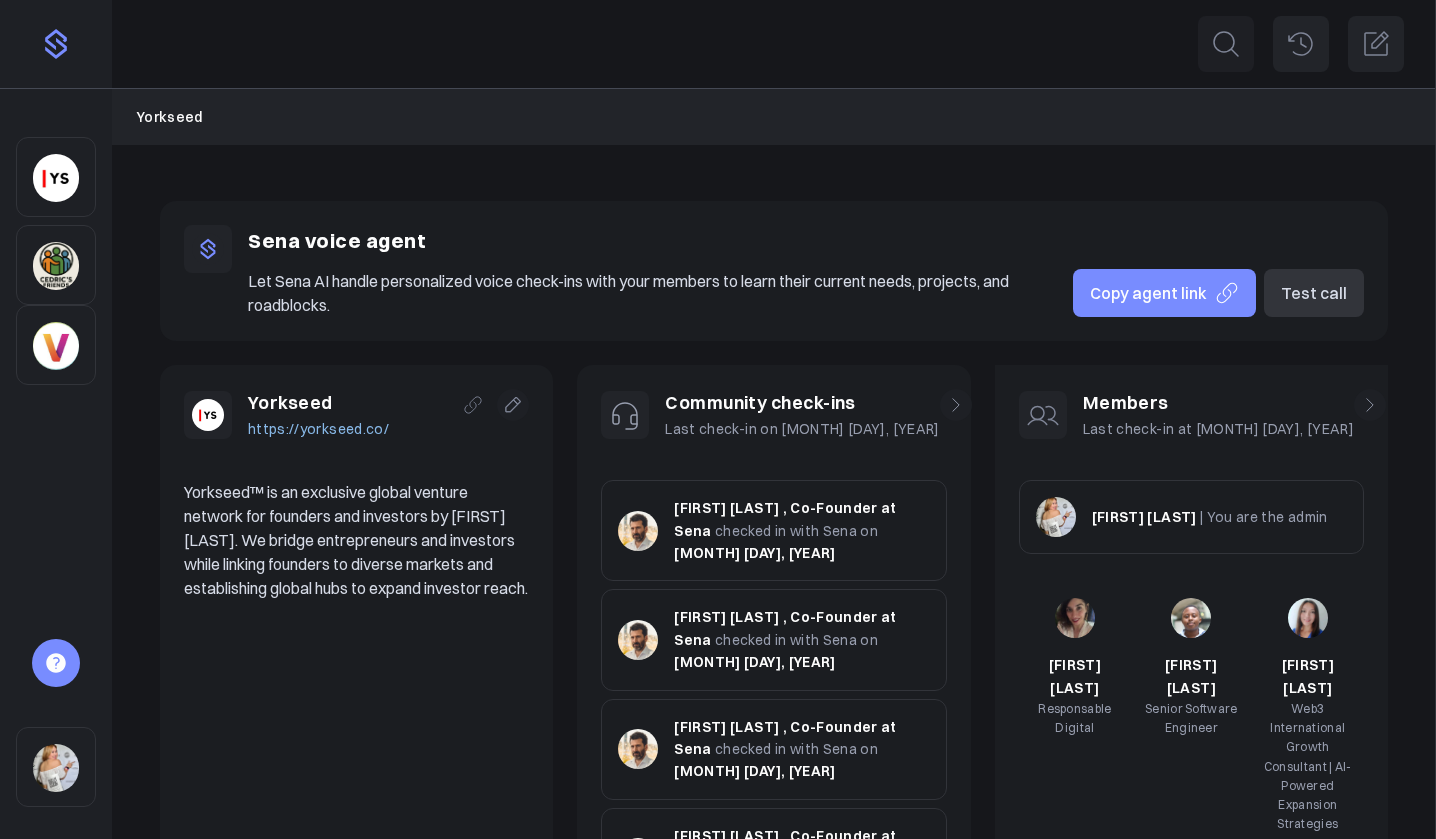 click at bounding box center [56, 768] 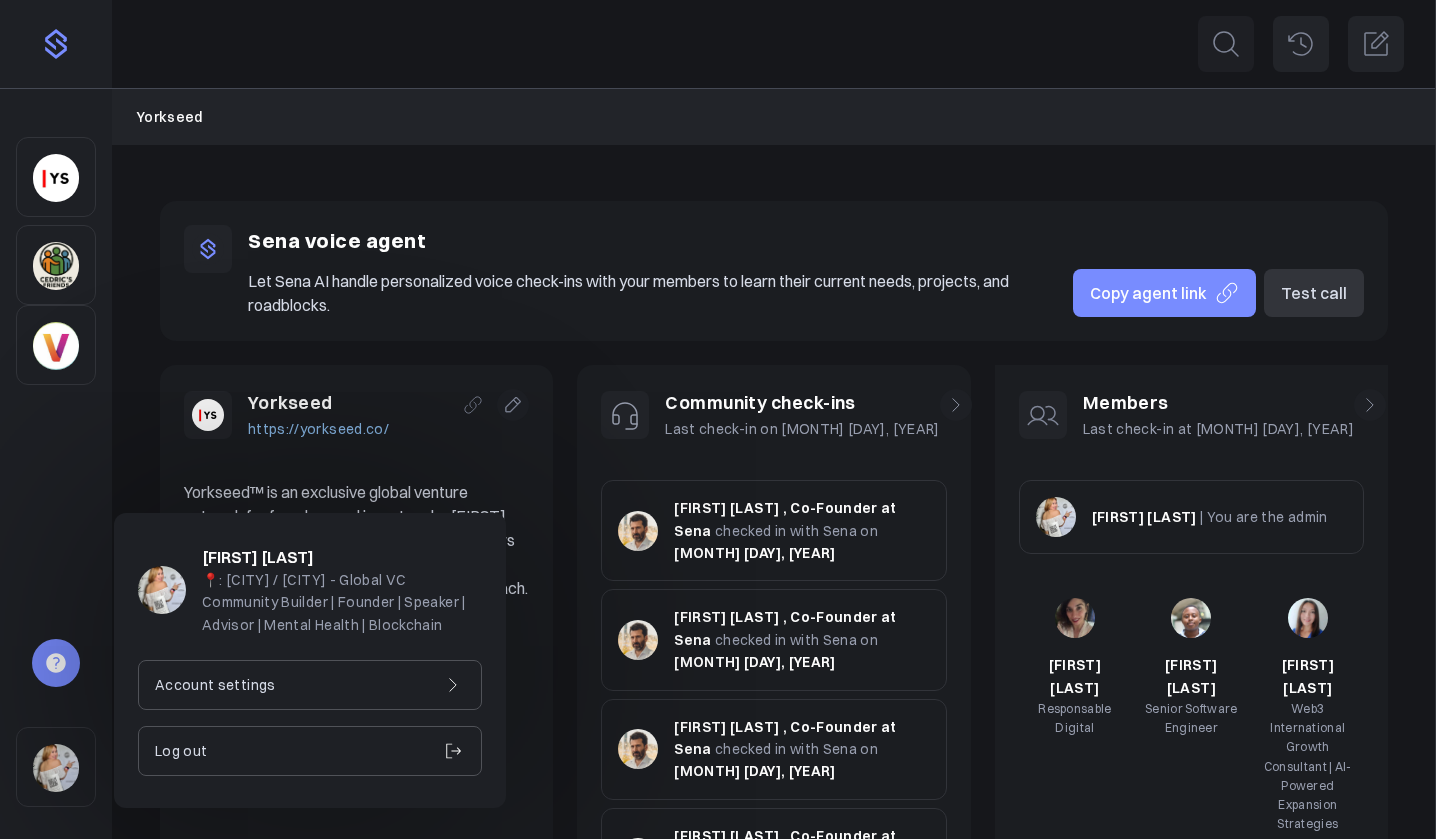 click at bounding box center [56, 345] 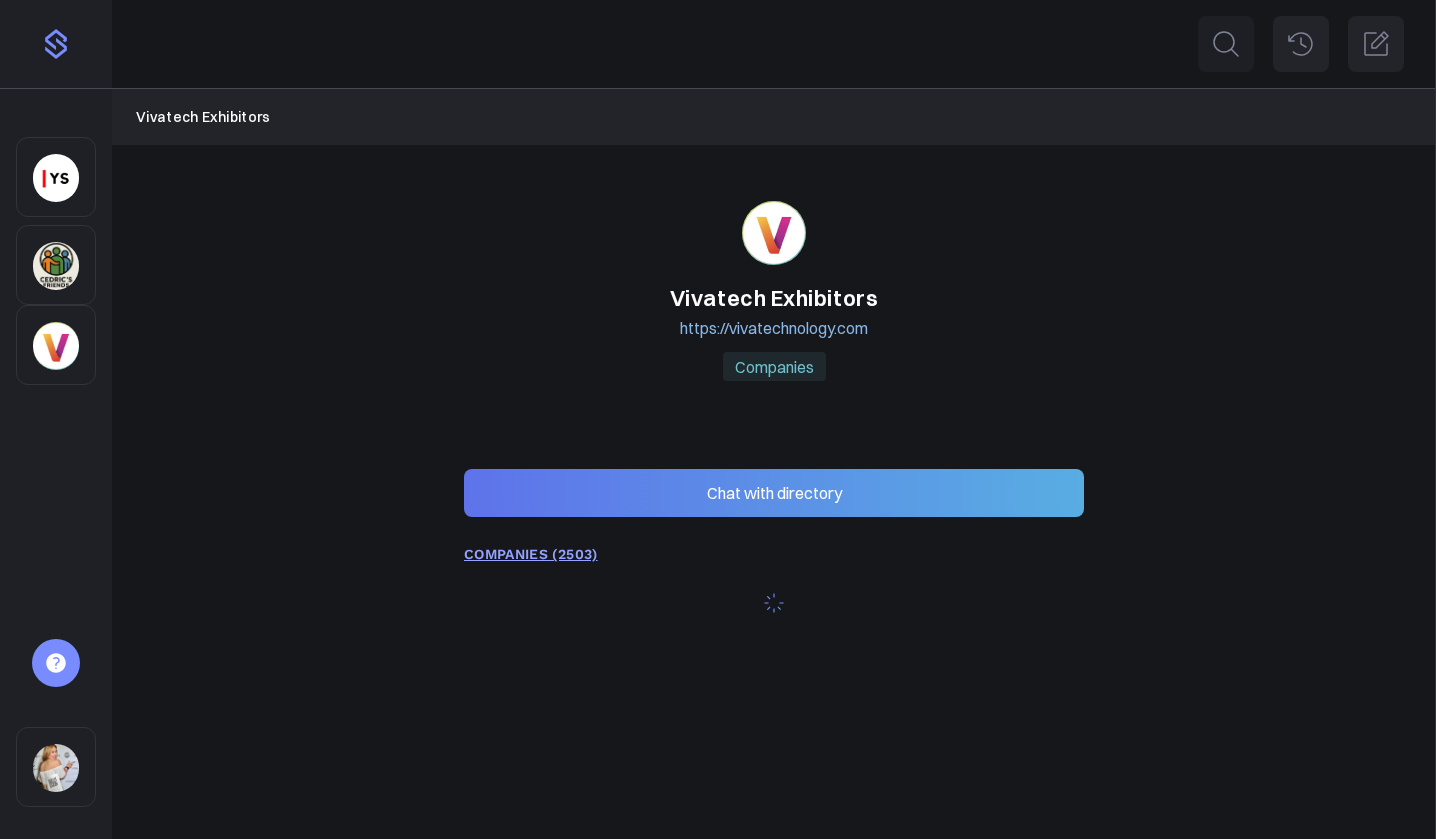 scroll, scrollTop: 0, scrollLeft: 0, axis: both 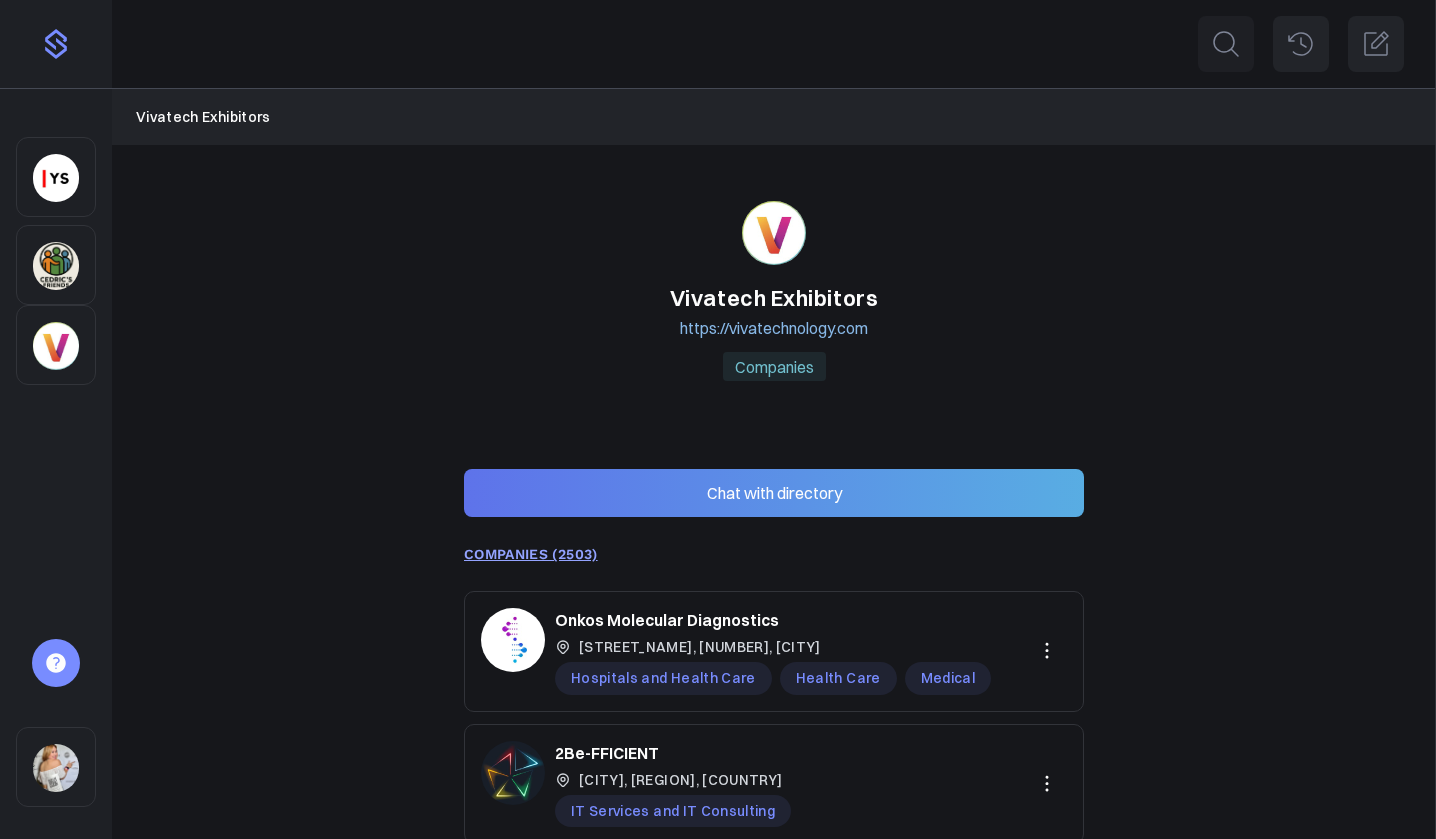 click at bounding box center (56, 178) 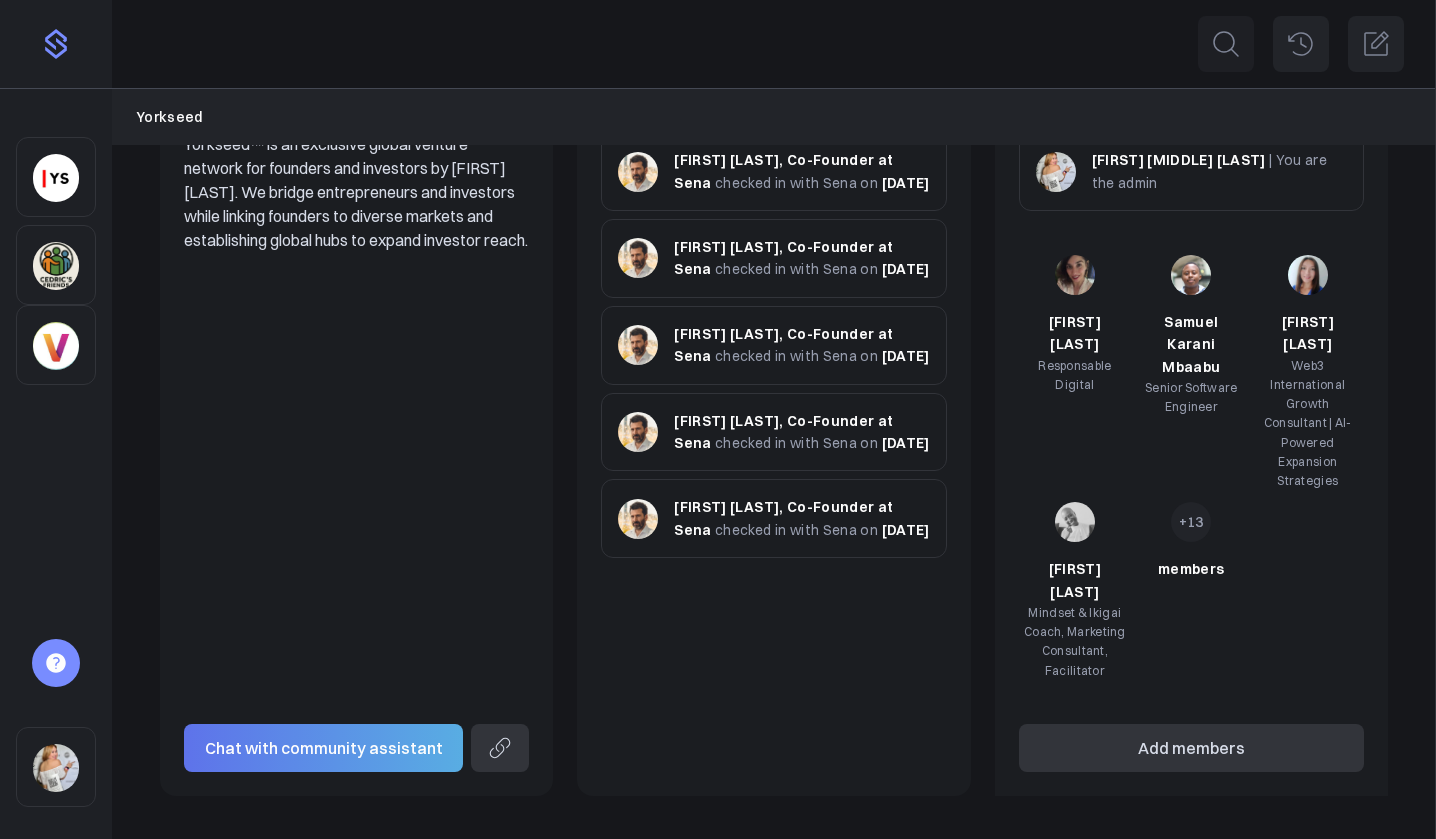 scroll, scrollTop: 347, scrollLeft: 0, axis: vertical 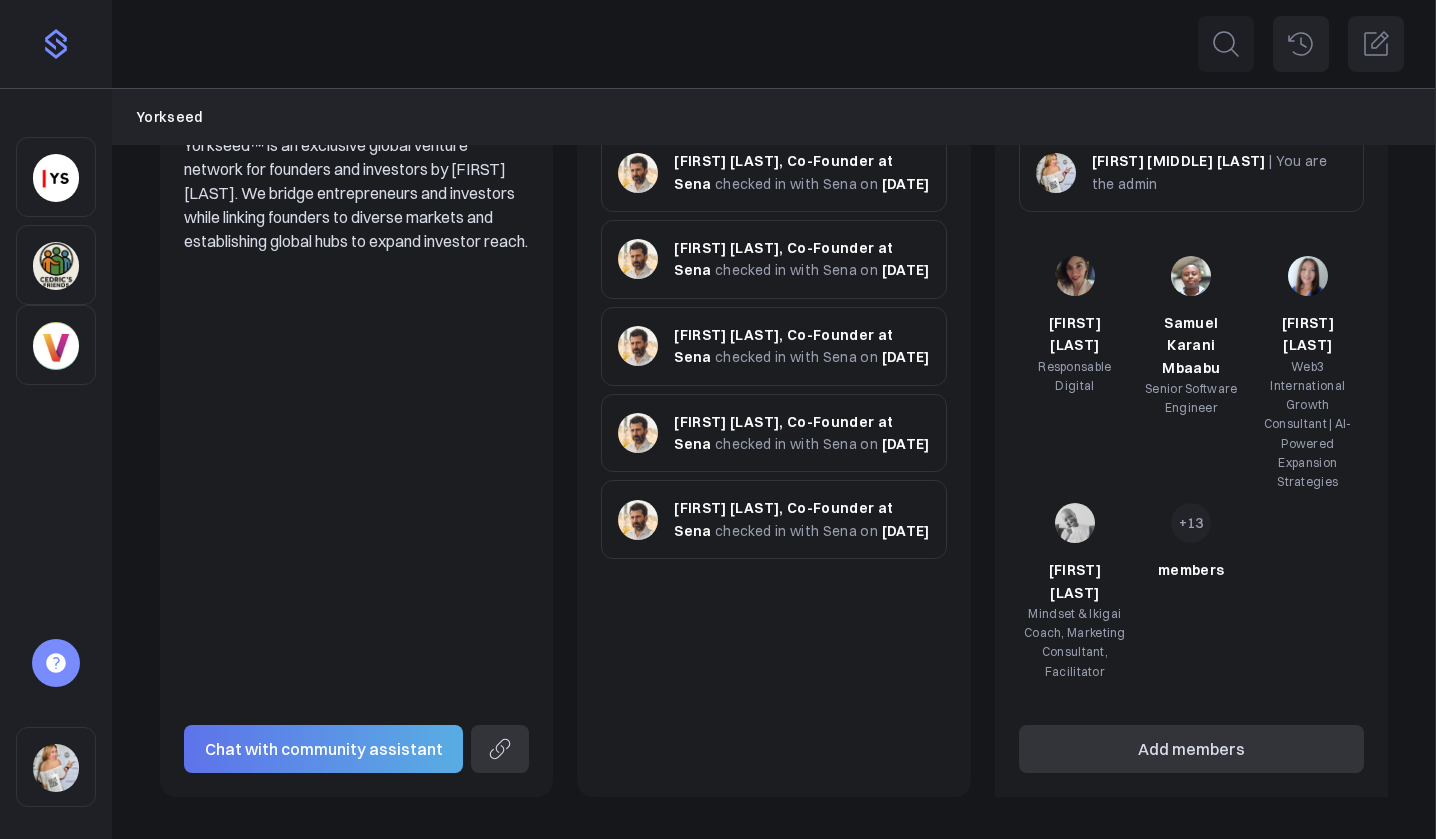 click on "Add members" at bounding box center (1191, 749) 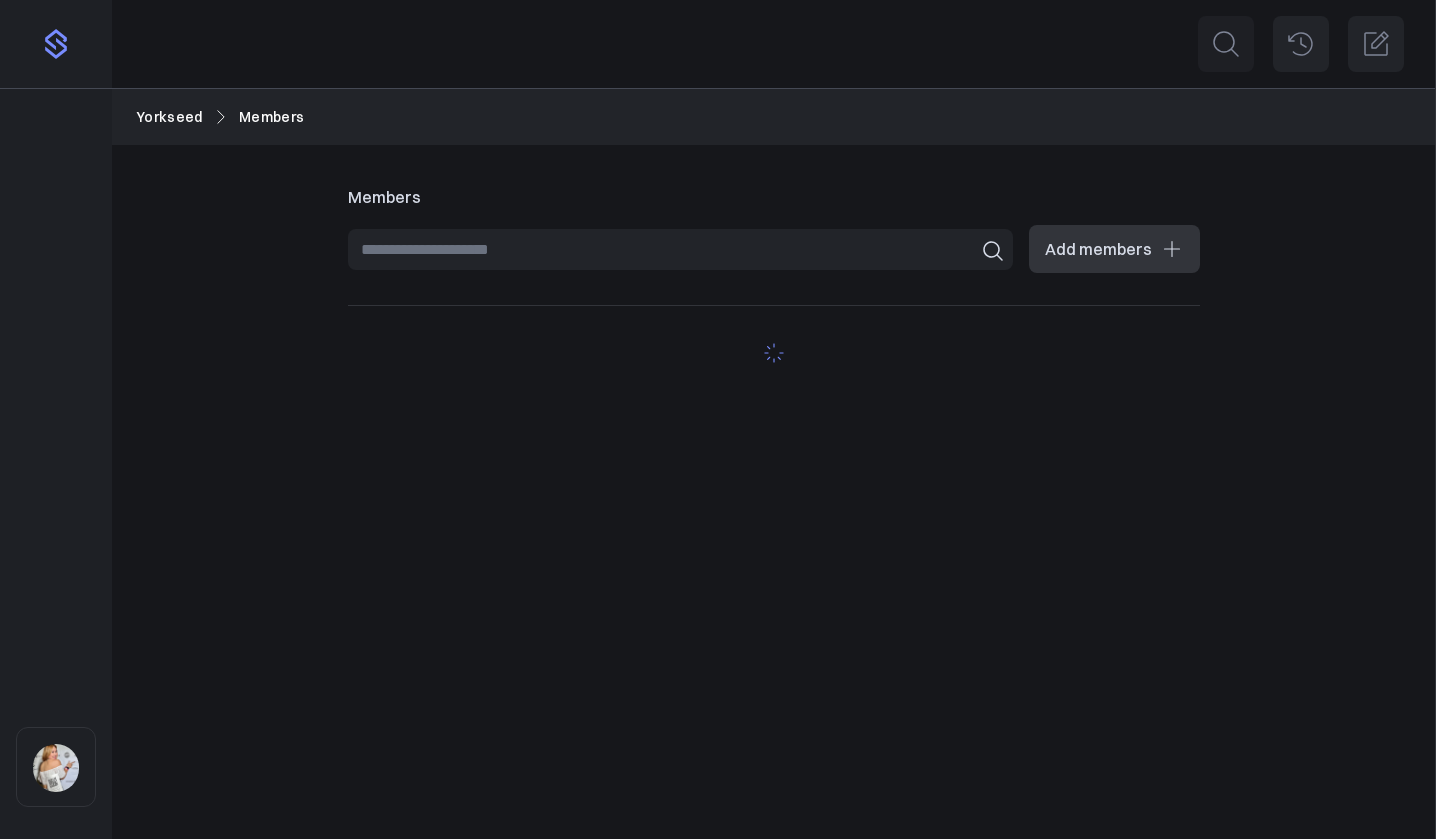 scroll, scrollTop: 0, scrollLeft: 0, axis: both 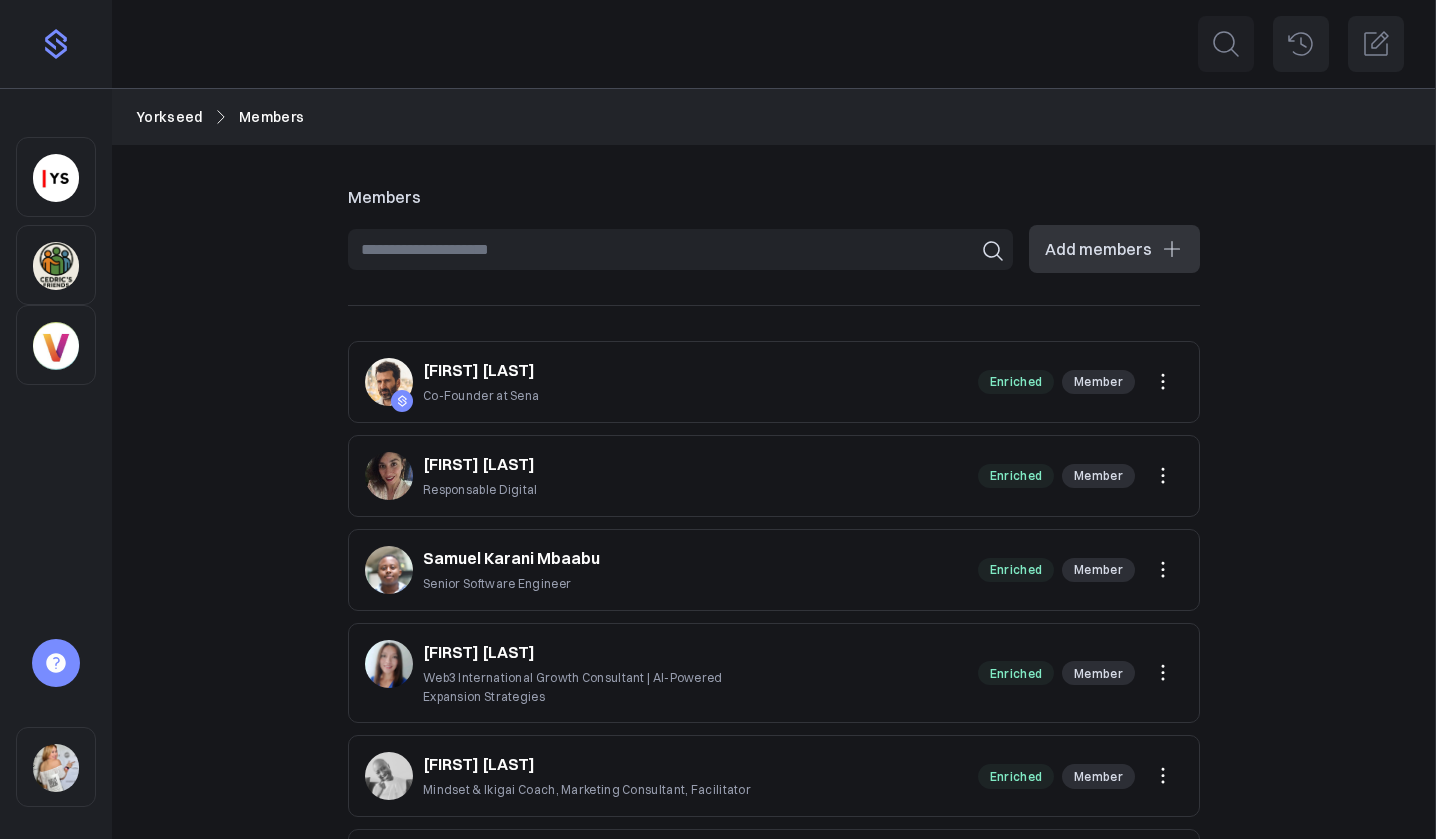 click at bounding box center [680, 249] 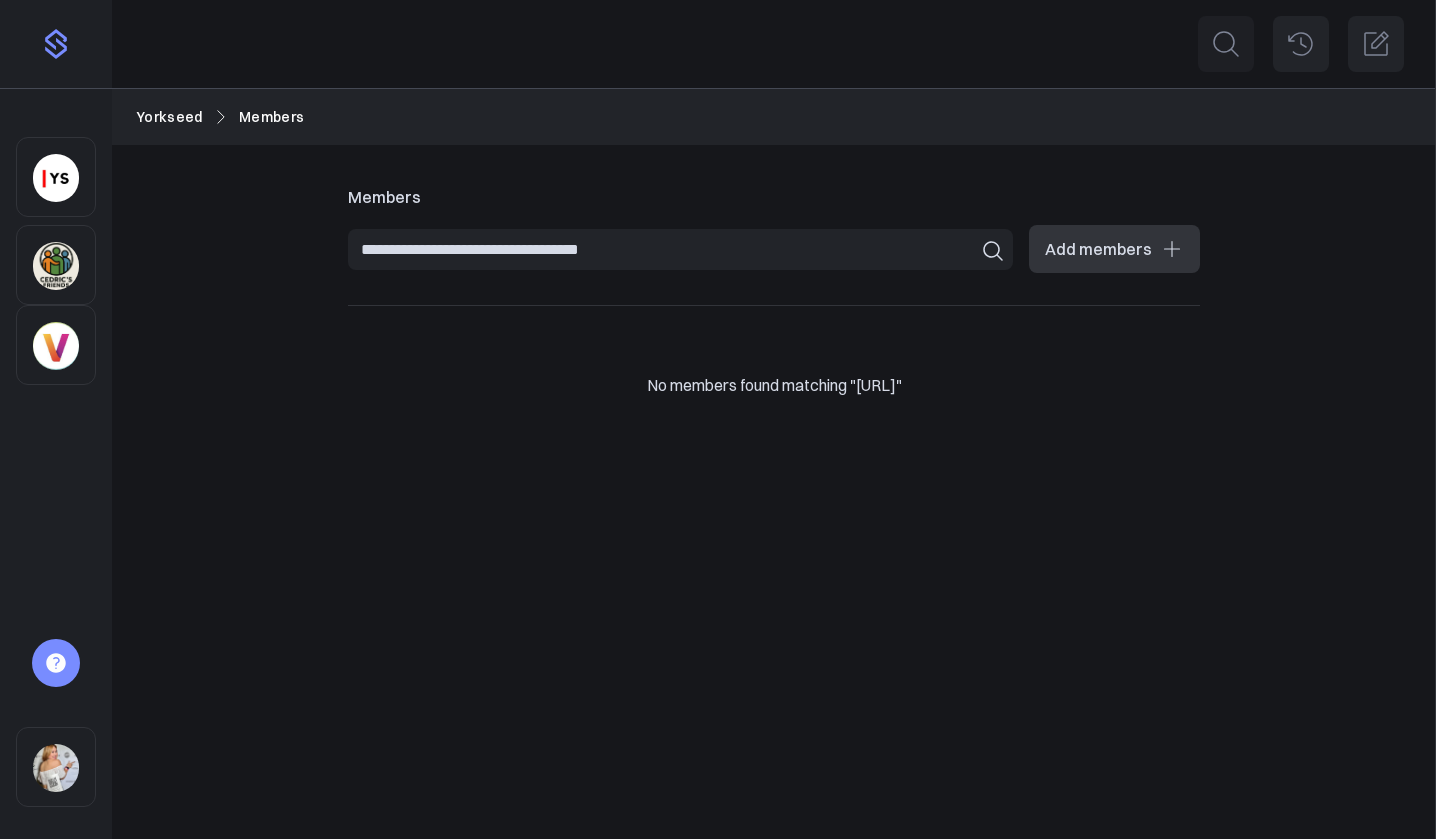 type on "**********" 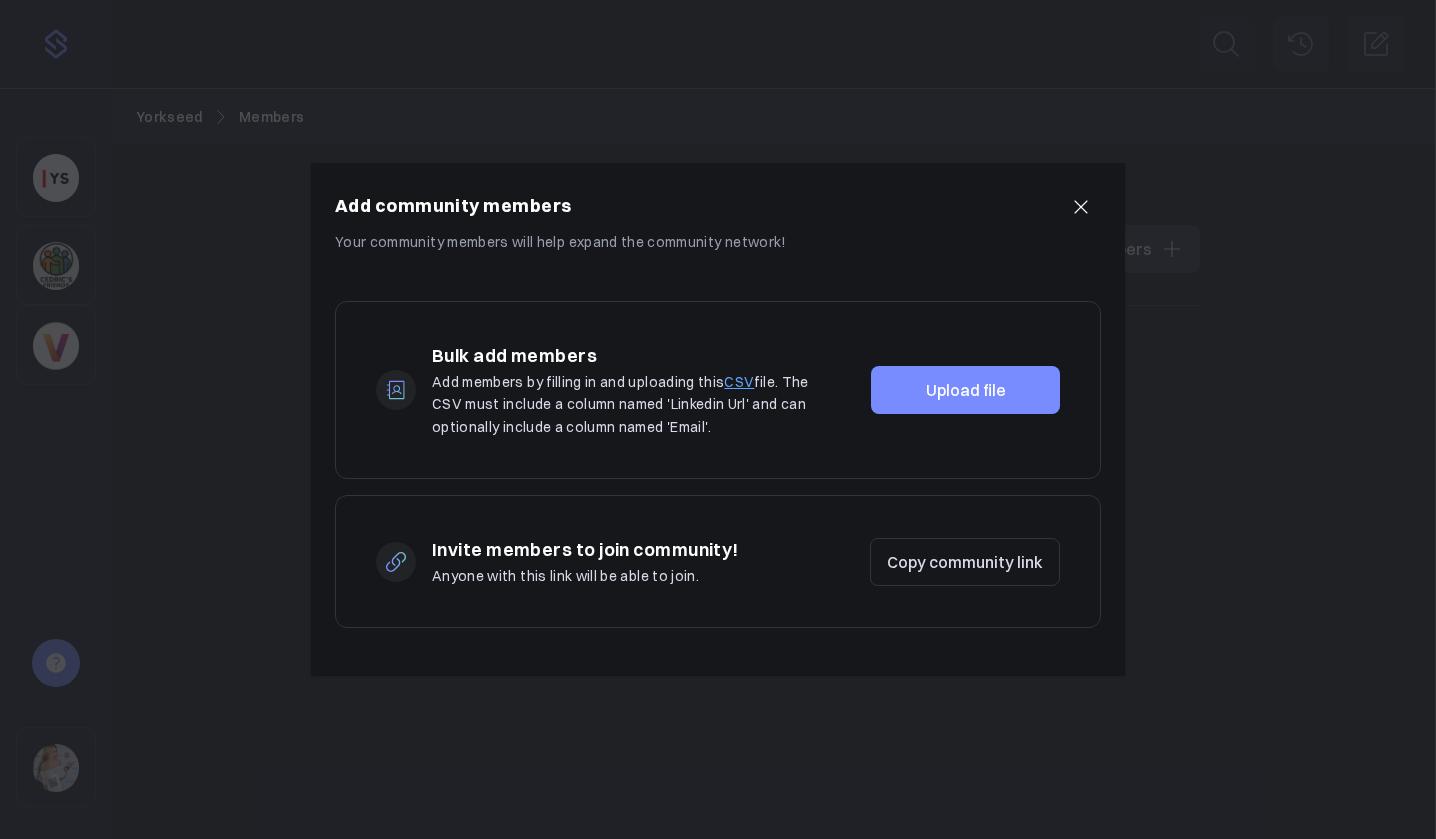 click on "Upload file" at bounding box center (965, 390) 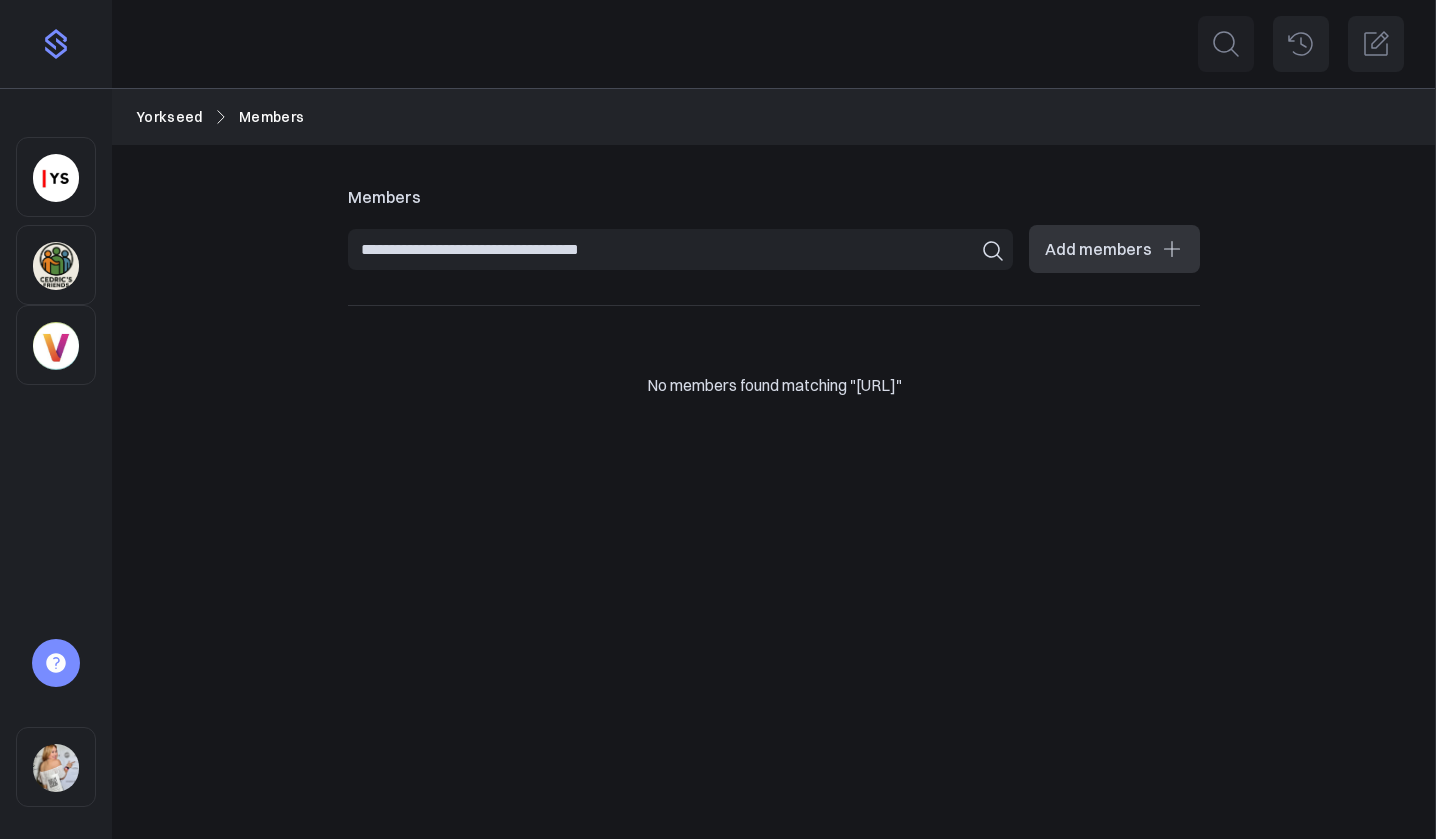 click at bounding box center [56, 178] 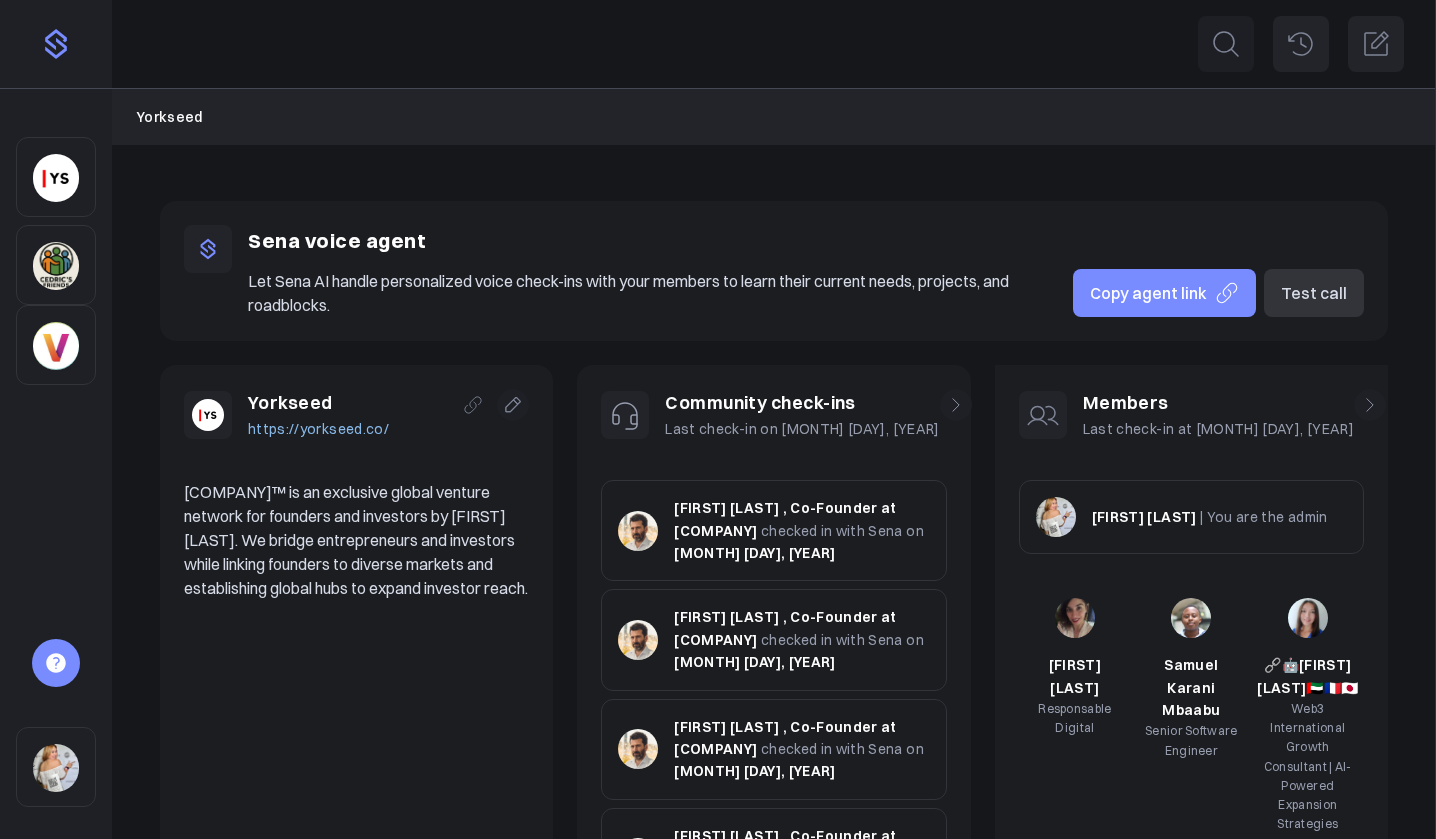 scroll, scrollTop: 0, scrollLeft: 0, axis: both 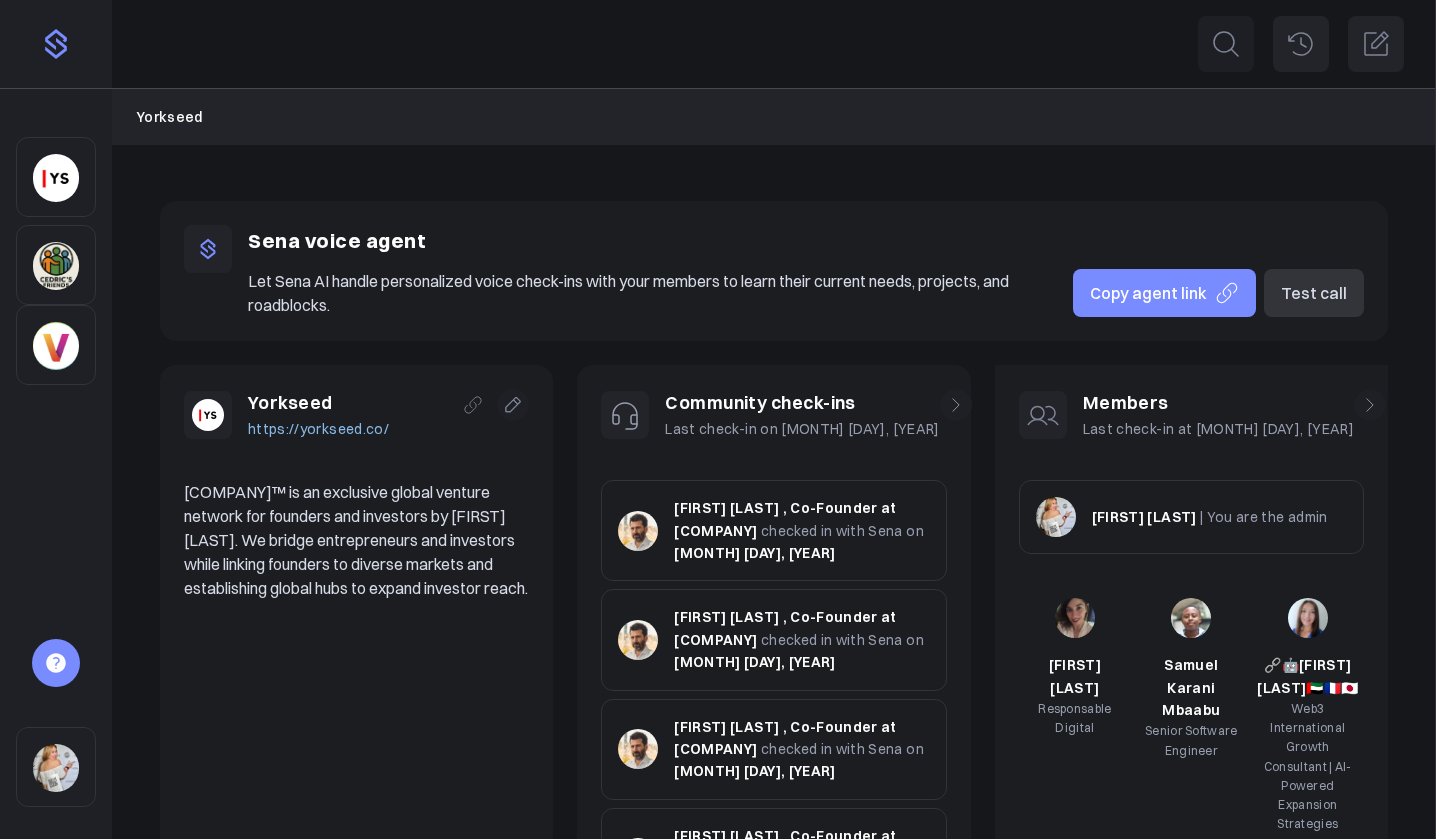 click at bounding box center [56, 767] 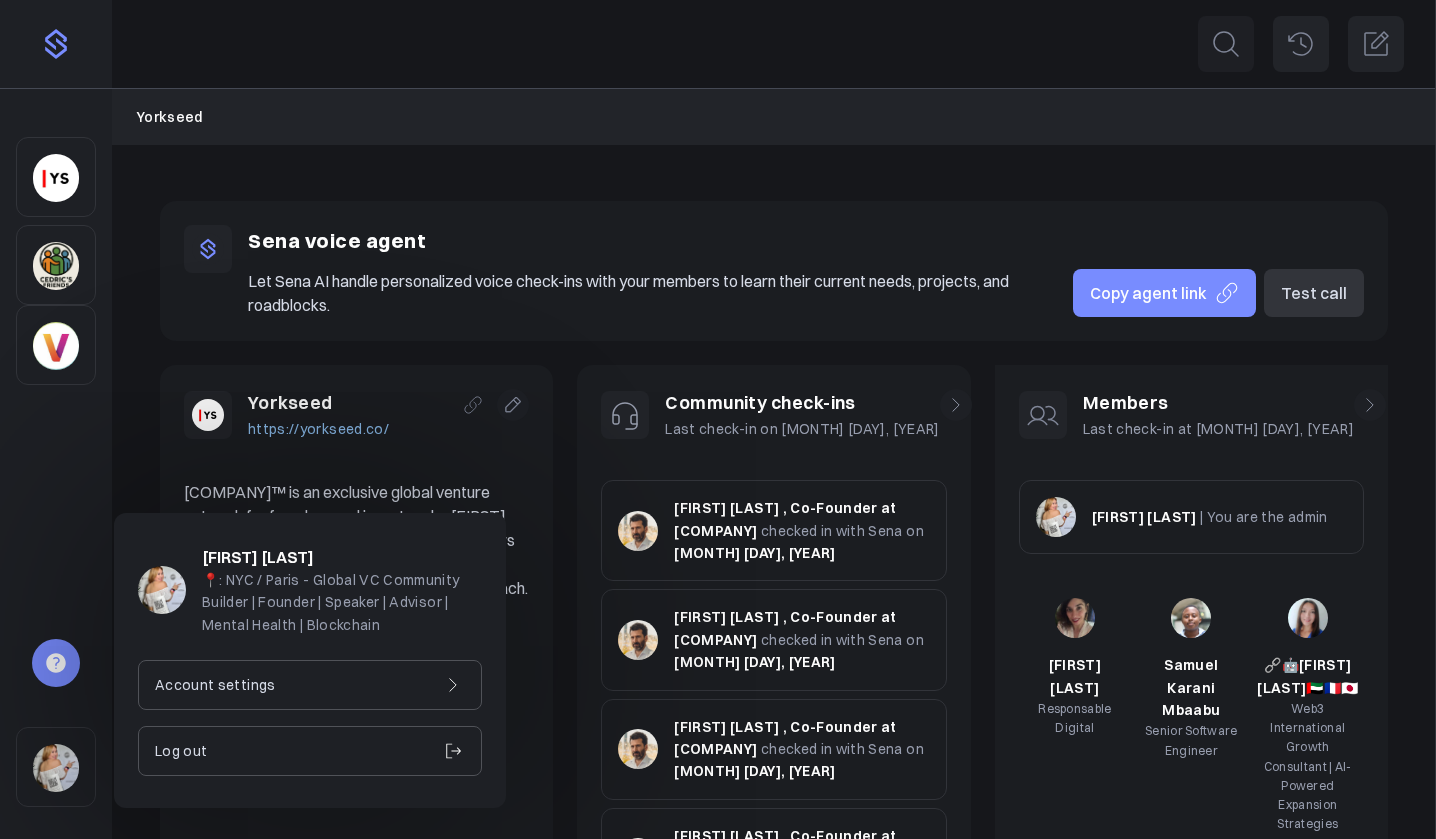 click on "Sena voice agent
Let Sena AI handle personalized voice check-ins with your members to learn their current needs, projects, and roadblocks.
Copy agent link
Test call" at bounding box center (774, 271) 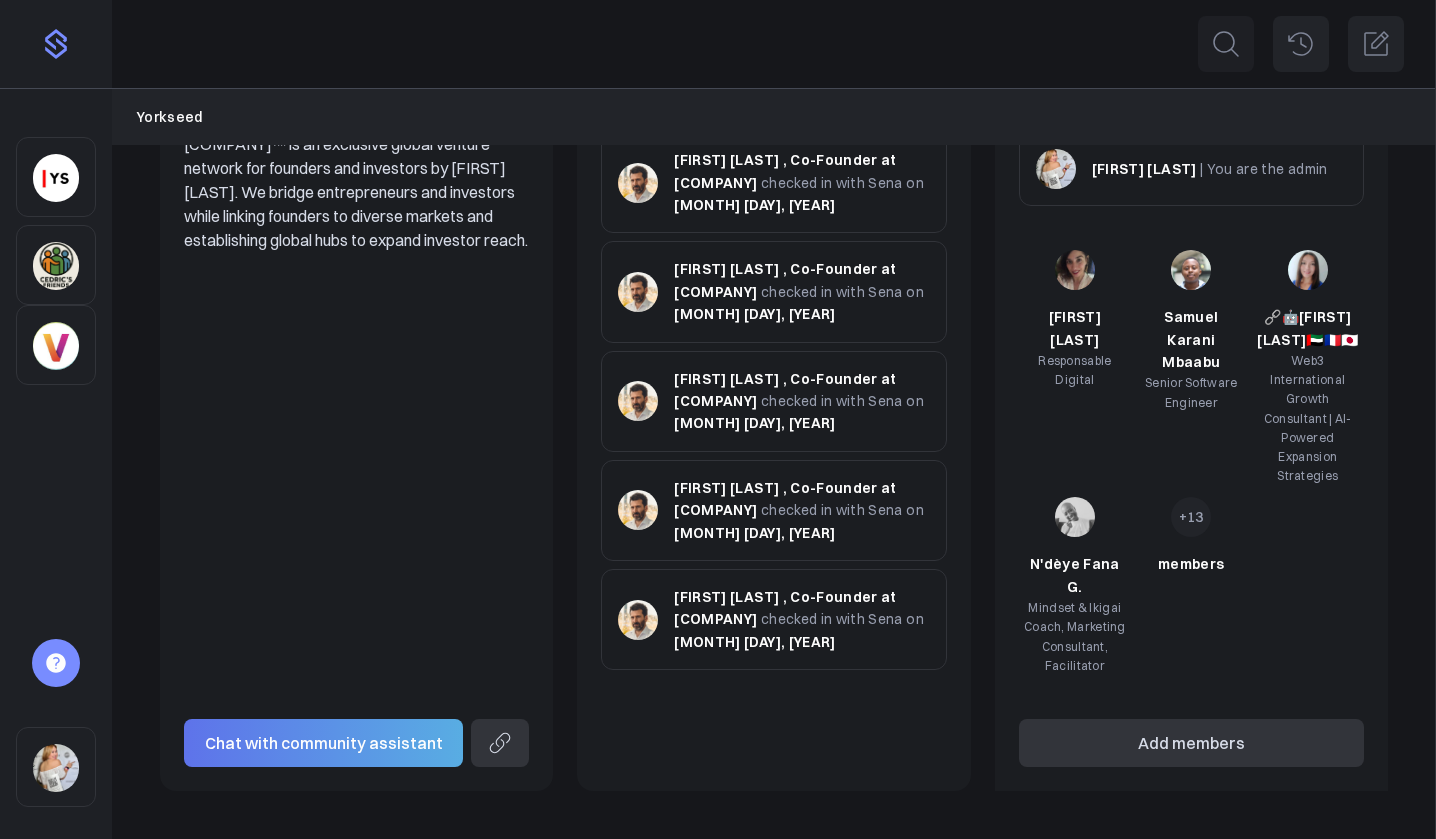 scroll, scrollTop: 347, scrollLeft: 0, axis: vertical 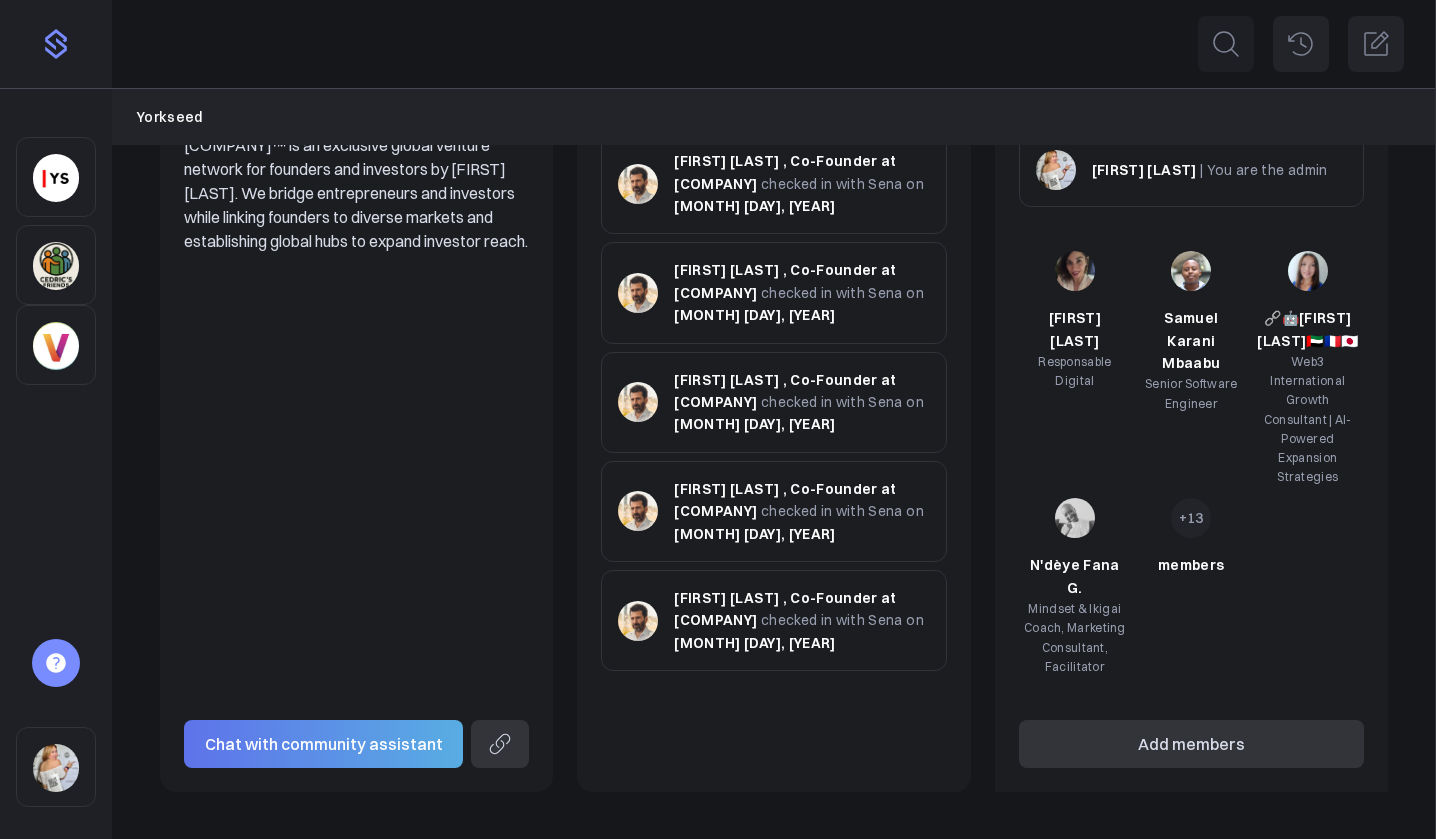 click on "Chat with community assistant" at bounding box center (323, 744) 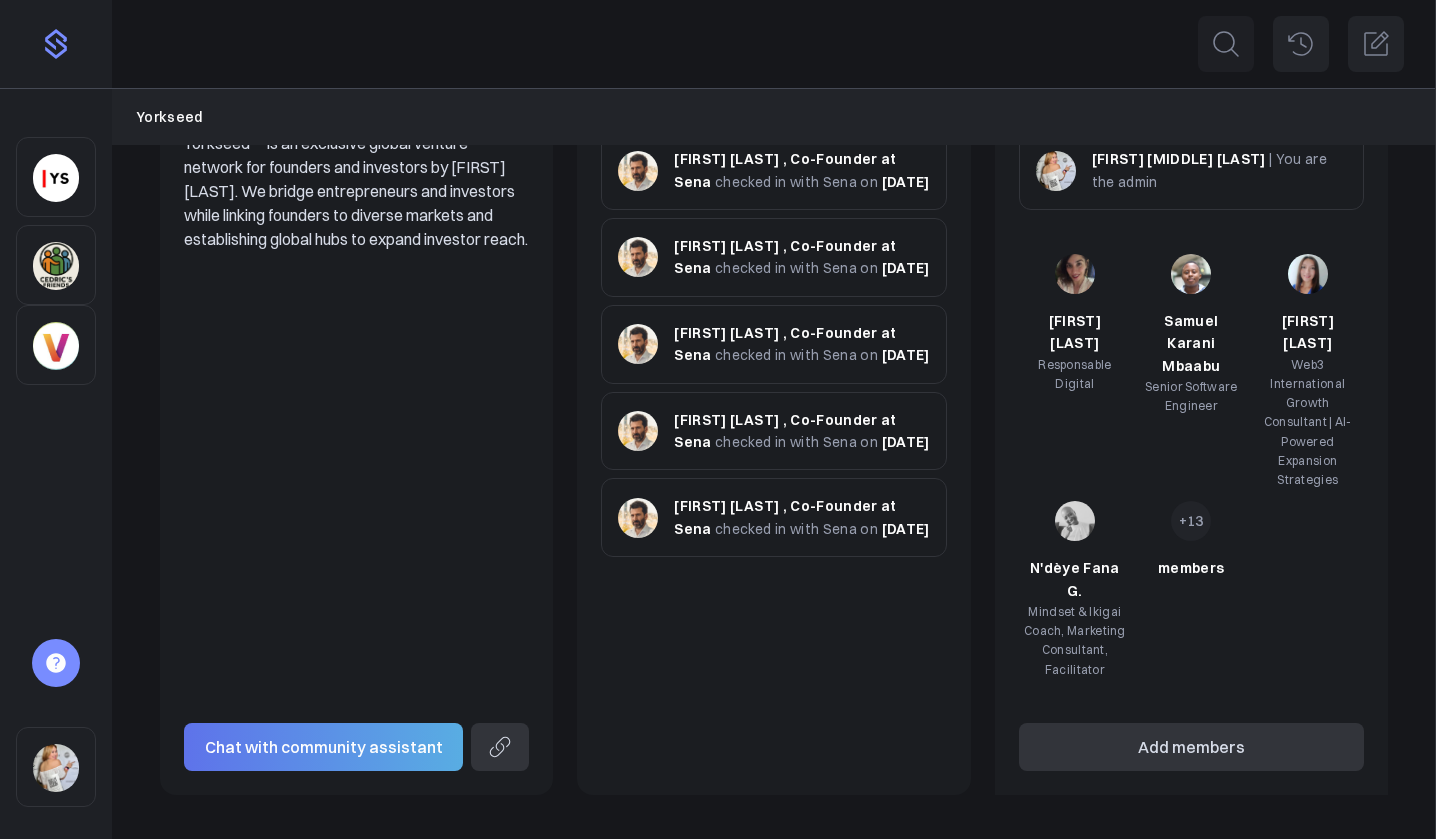 scroll, scrollTop: 347, scrollLeft: 0, axis: vertical 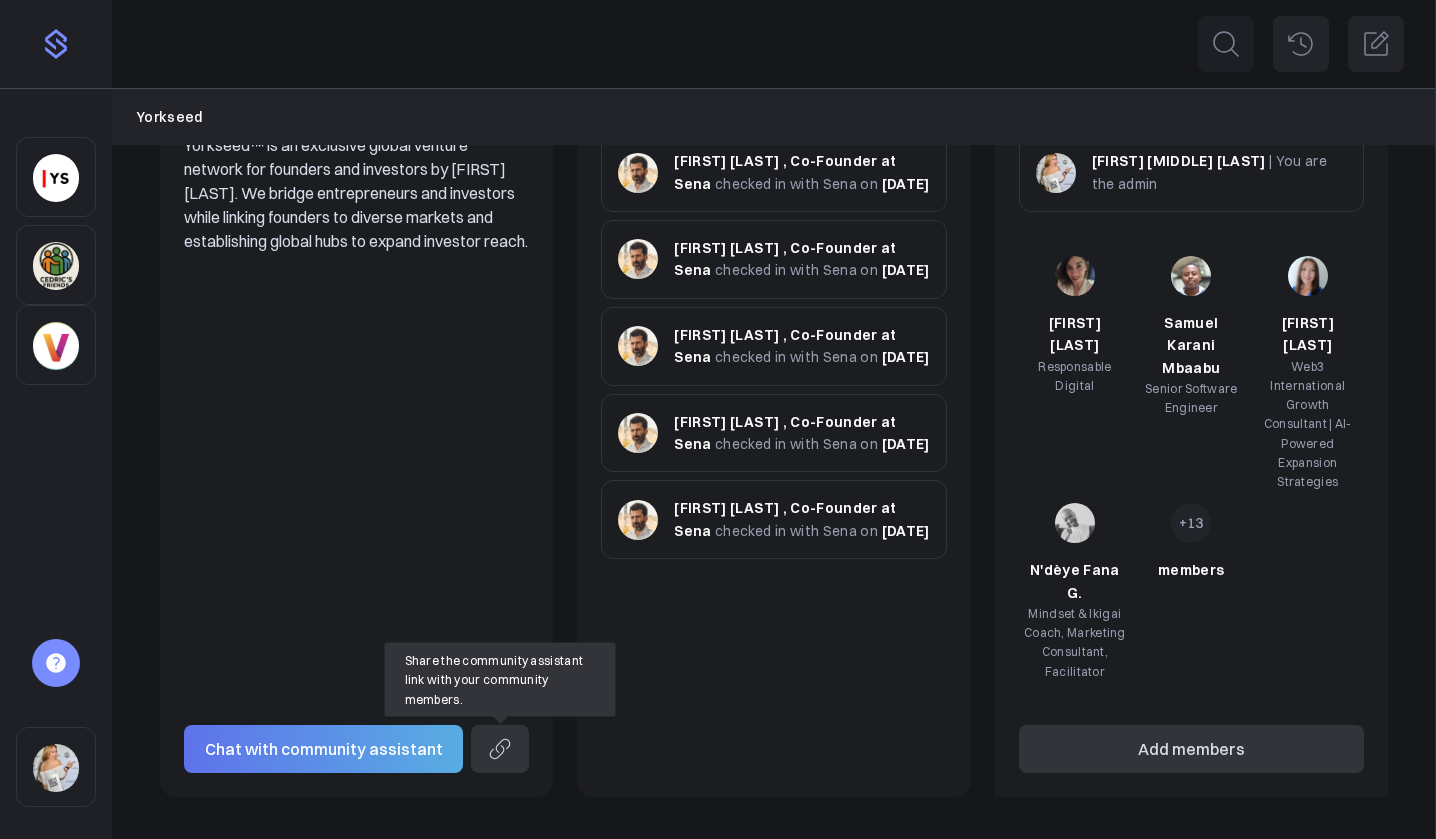 click 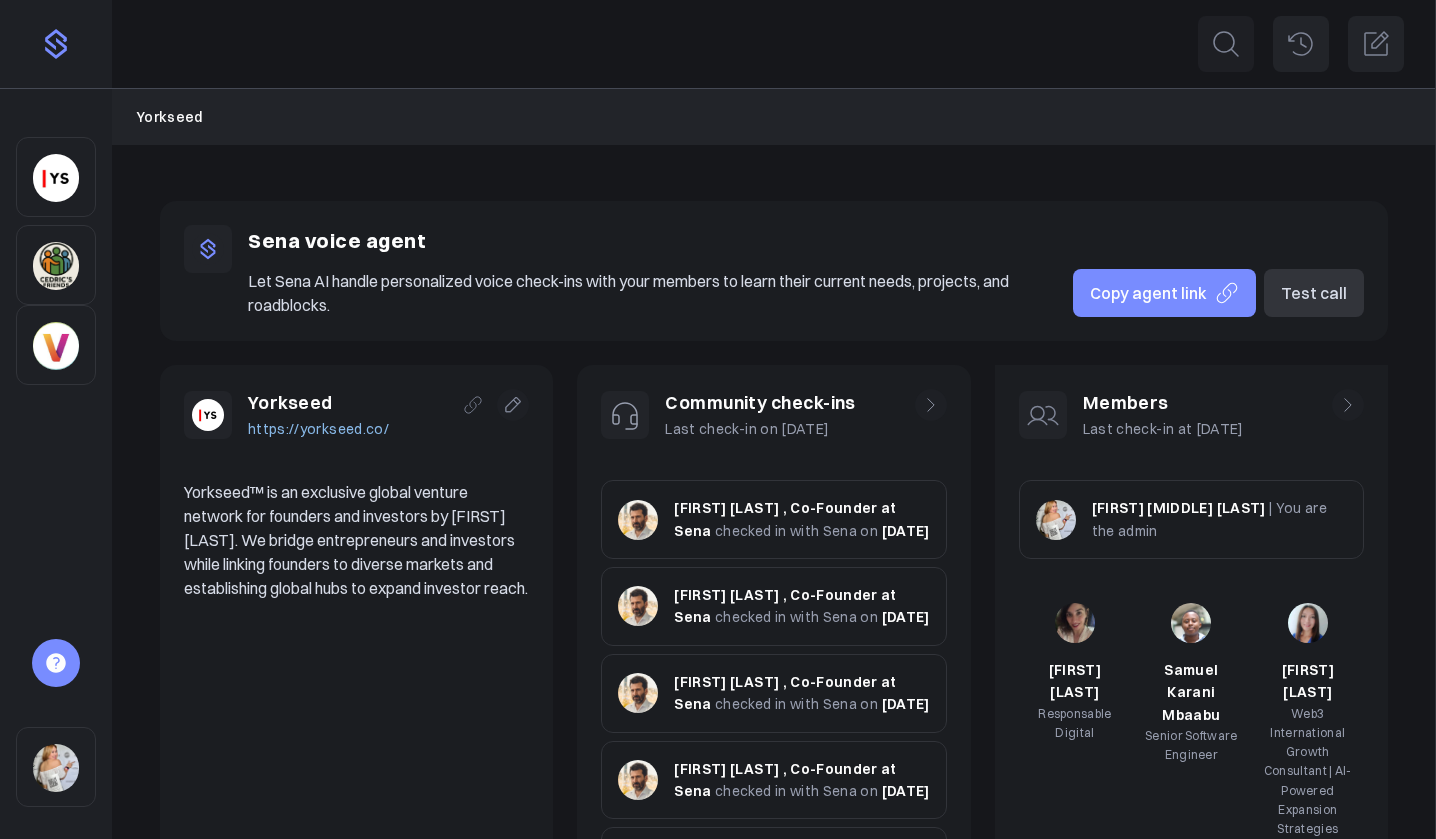 scroll, scrollTop: 0, scrollLeft: 0, axis: both 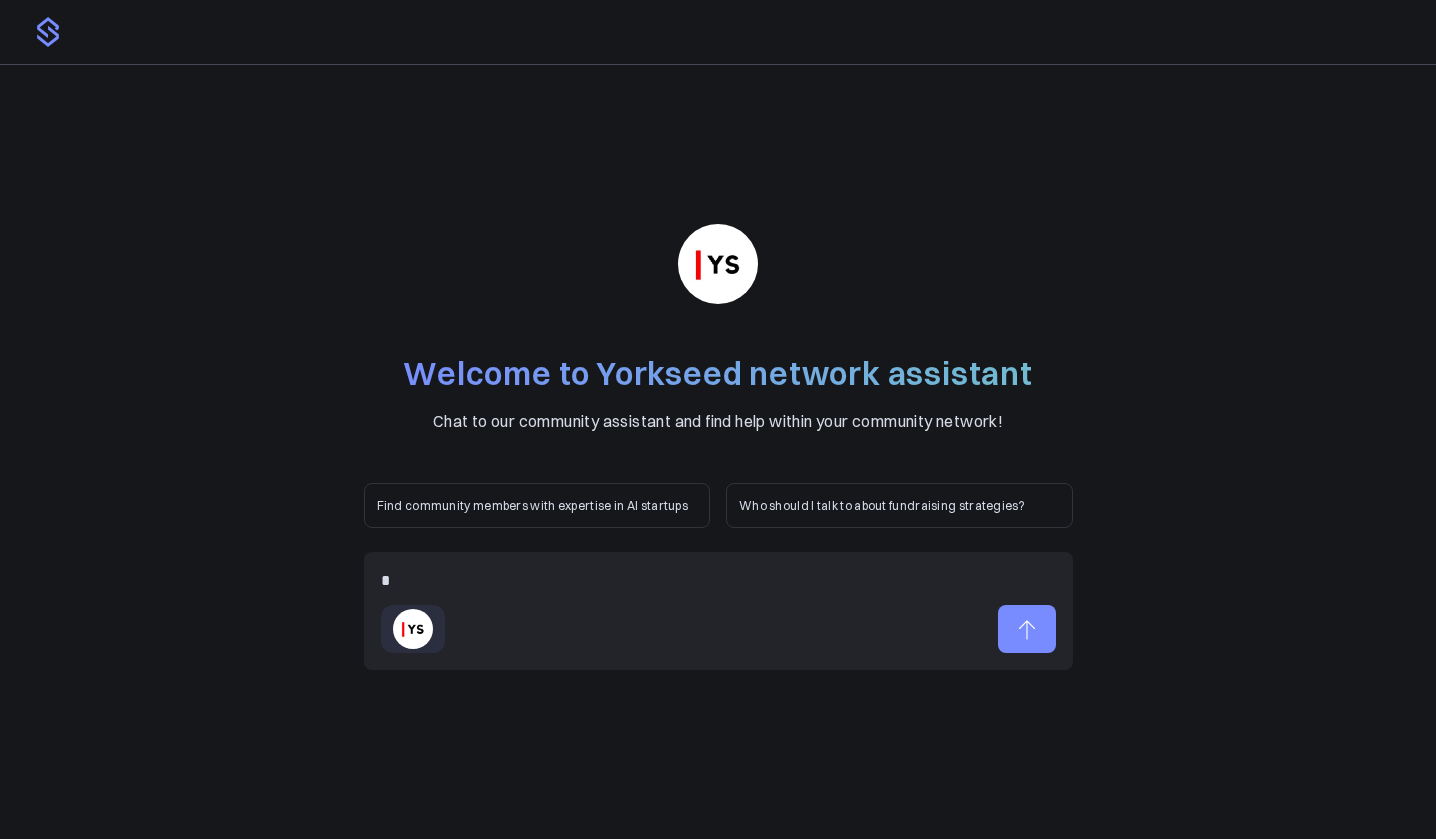 type 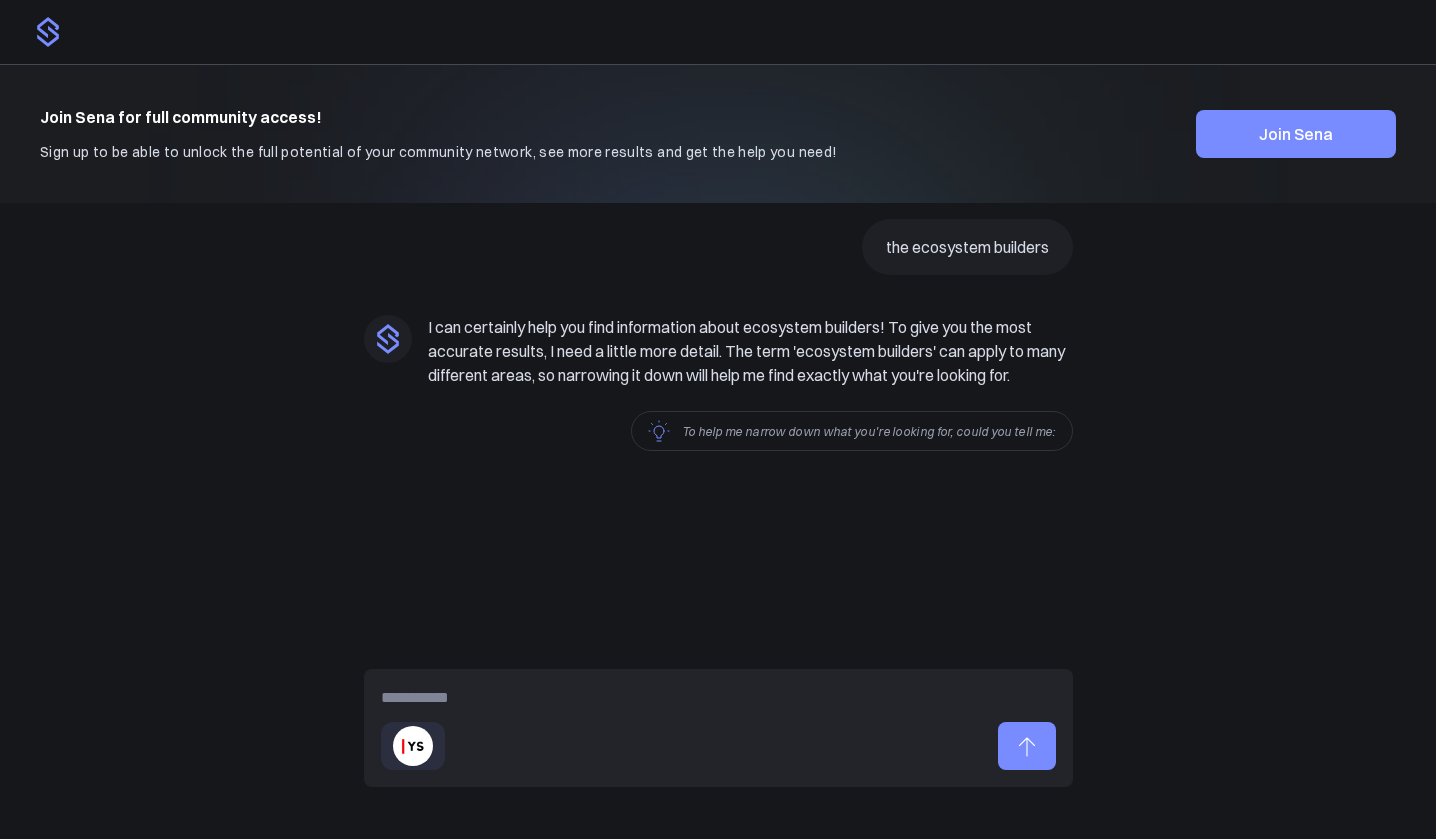 scroll, scrollTop: 0, scrollLeft: 0, axis: both 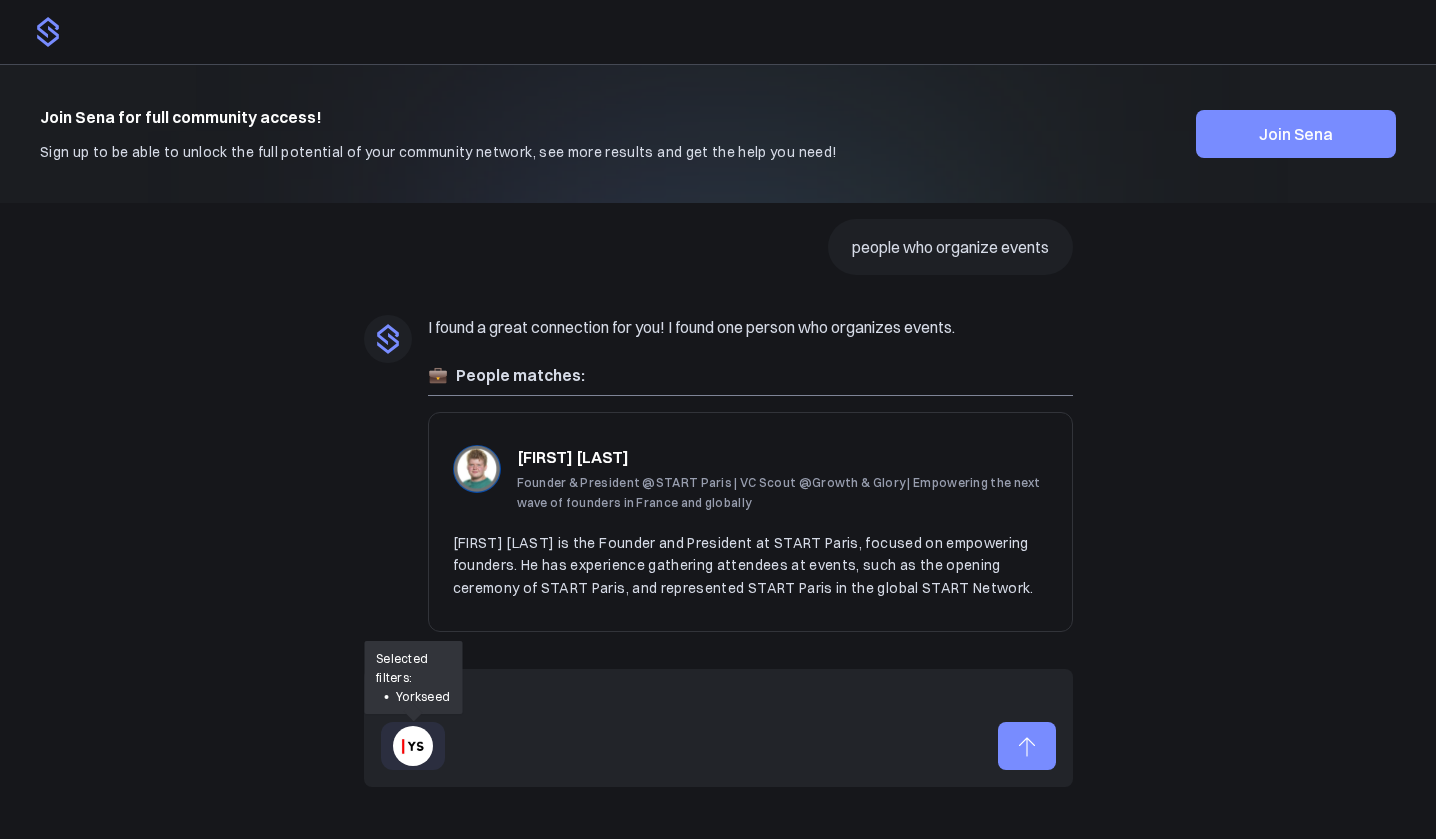 click at bounding box center [413, 746] 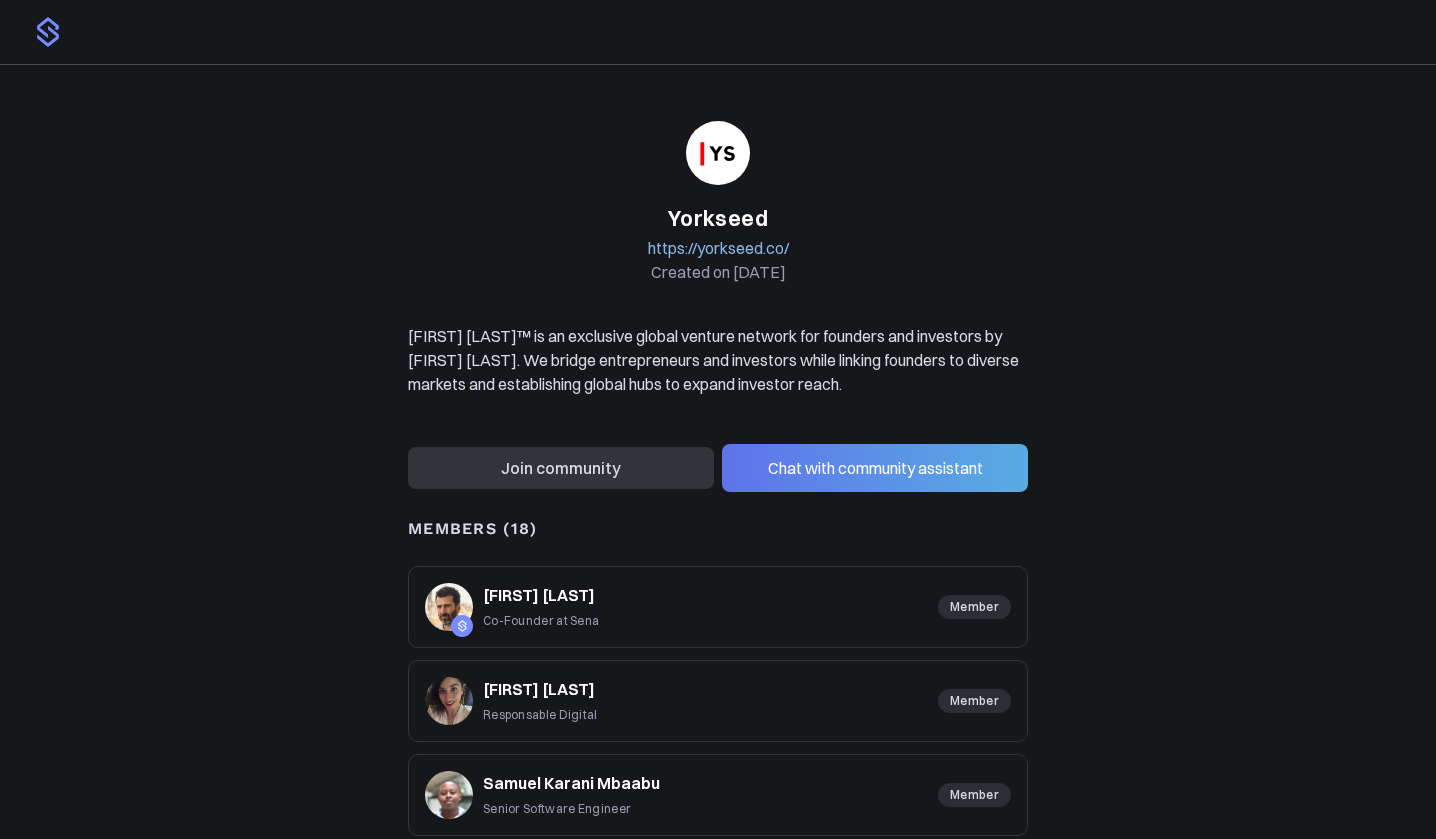 scroll, scrollTop: 0, scrollLeft: 0, axis: both 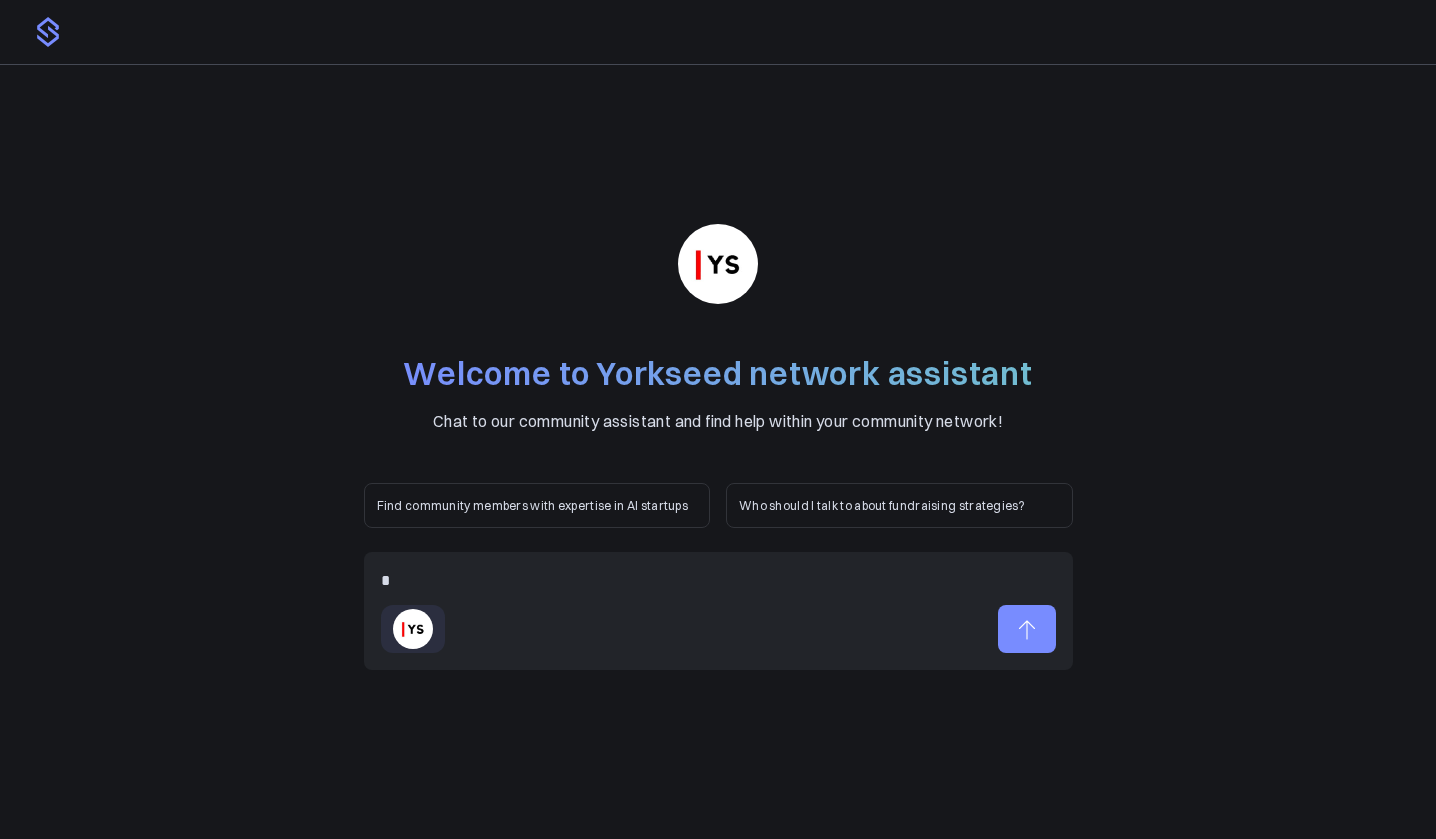 type 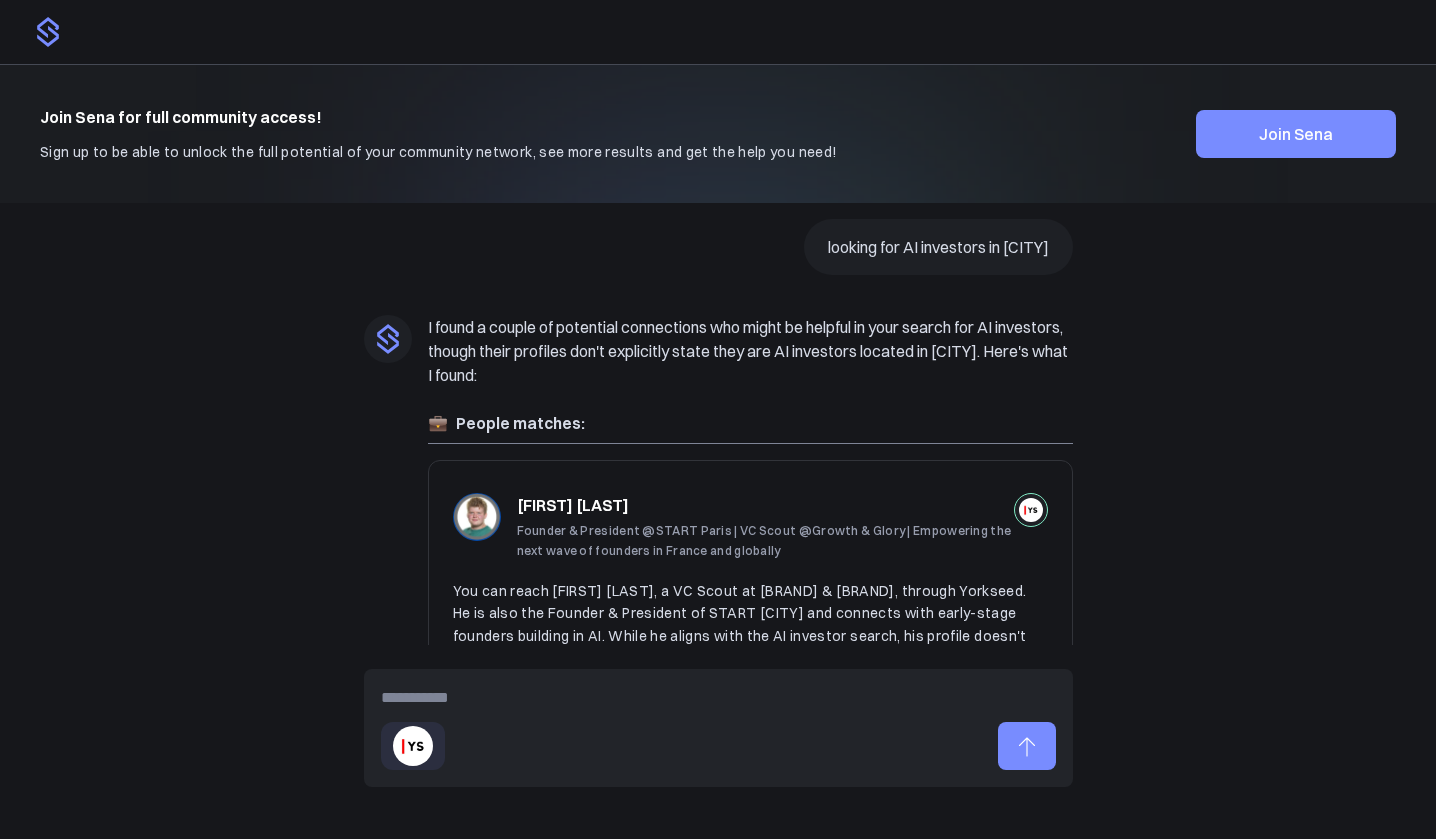 scroll, scrollTop: 0, scrollLeft: 0, axis: both 